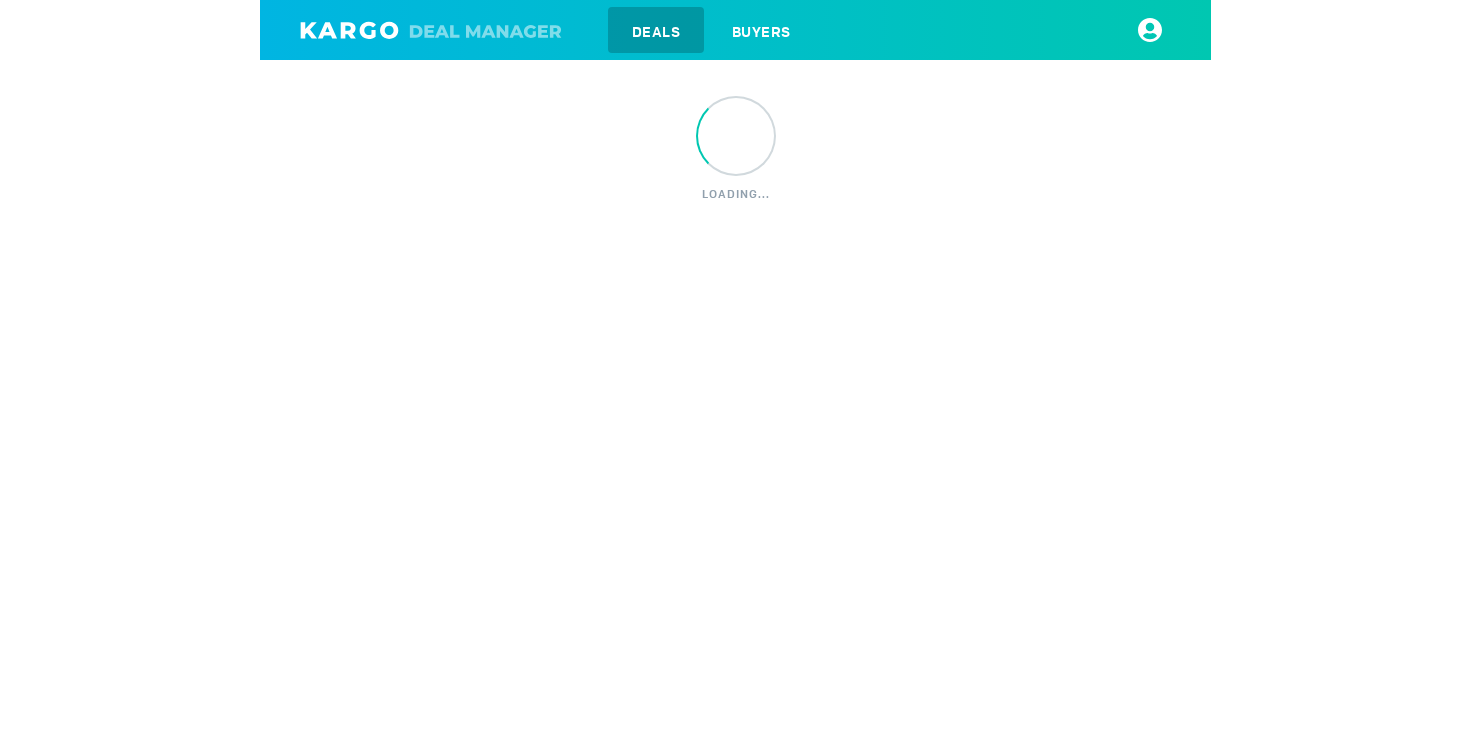 scroll, scrollTop: 0, scrollLeft: 0, axis: both 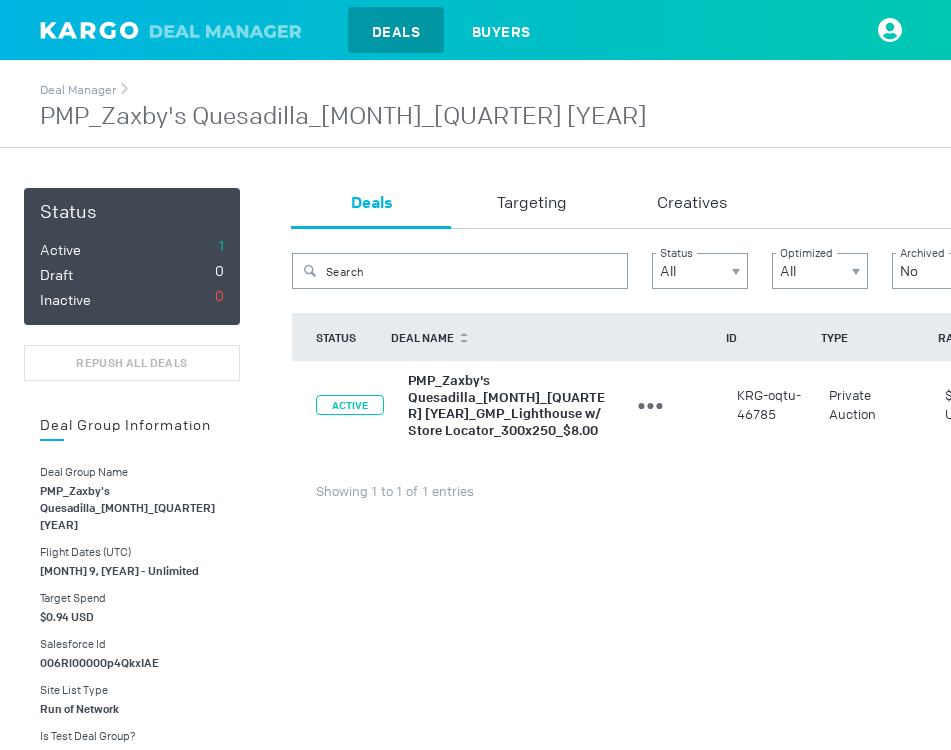 click on "Deal Manager PMP_Zaxby's Quesadilla_June_Q2 2025" at bounding box center (343, 106) 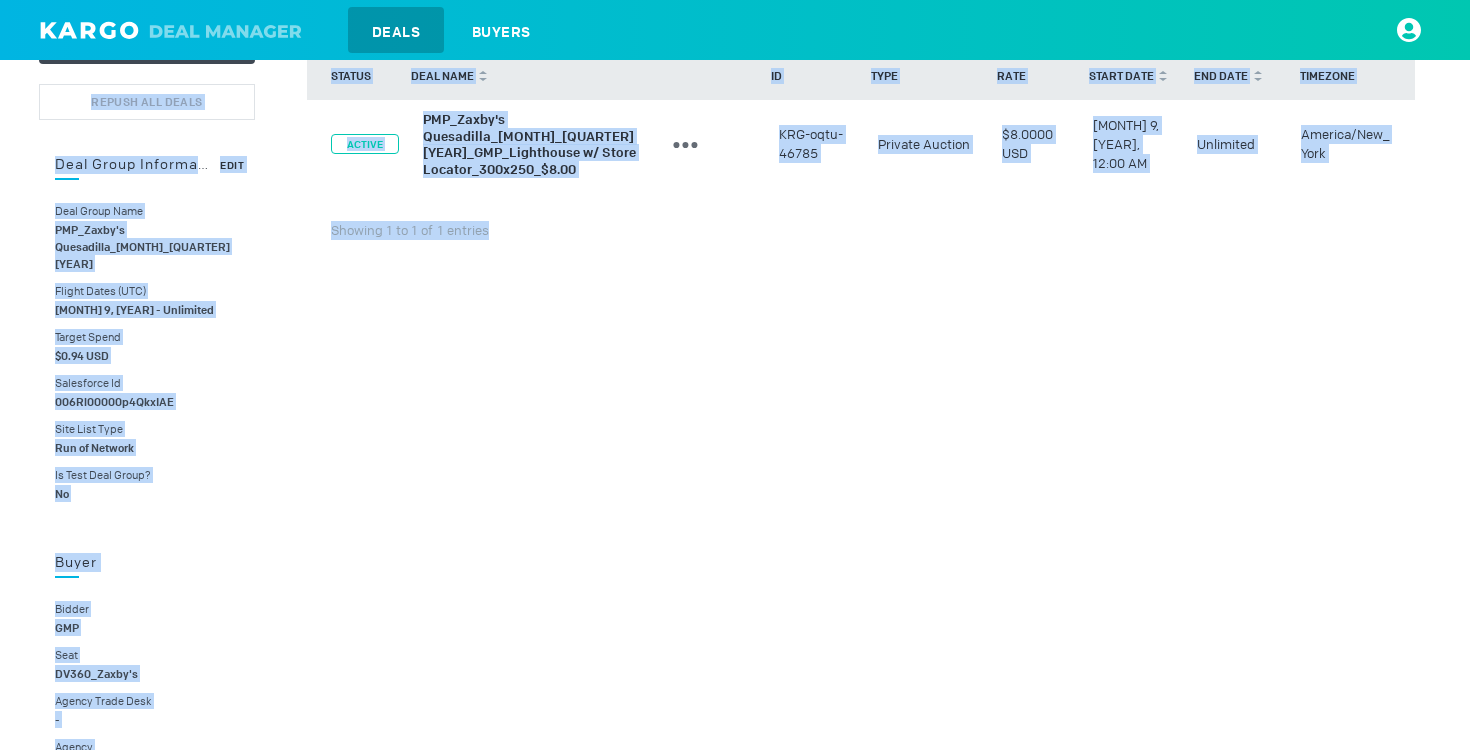 scroll, scrollTop: 0, scrollLeft: 0, axis: both 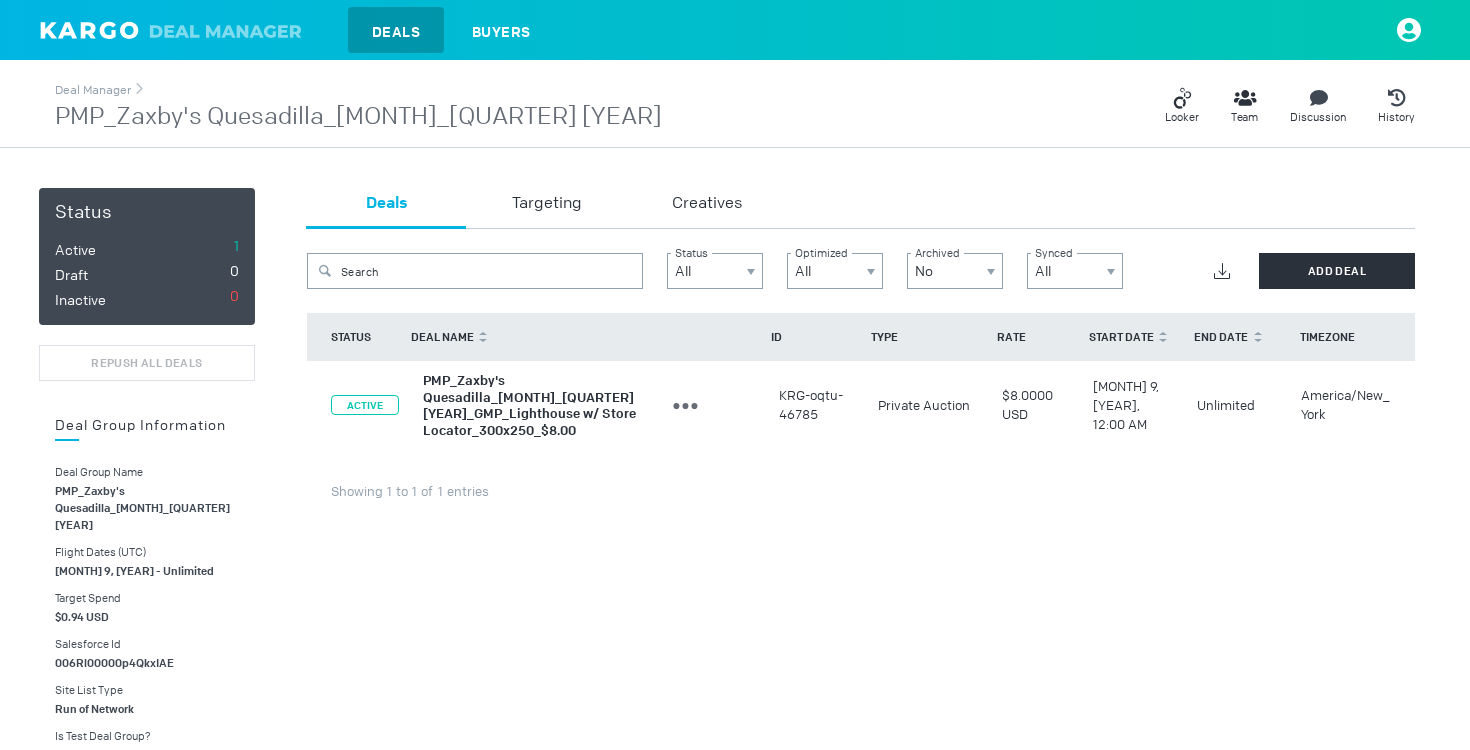 click on "Deals" at bounding box center [387, 208] 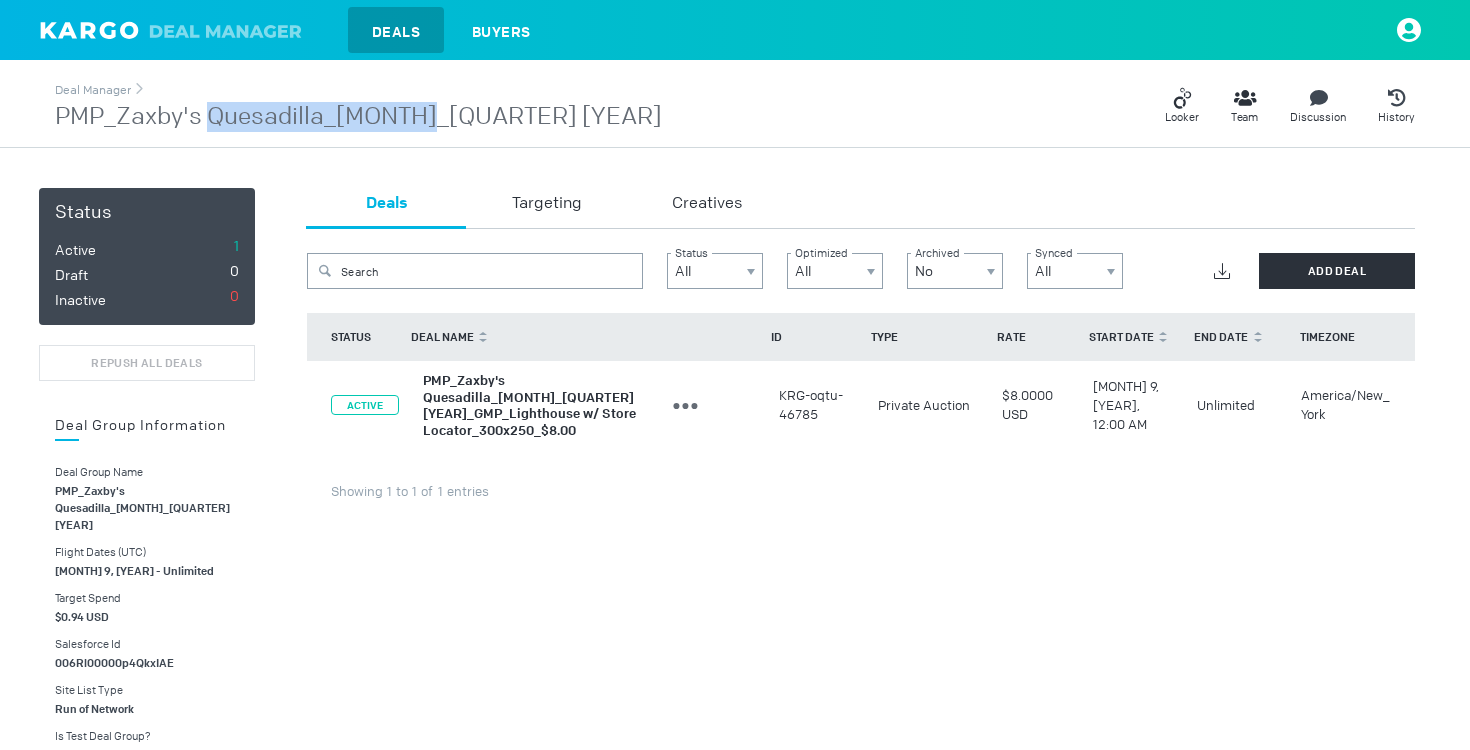 click on "PMP_Zaxby's Quesadilla_[MONTH]_[QUARTER] [YEAR]" at bounding box center [358, 117] 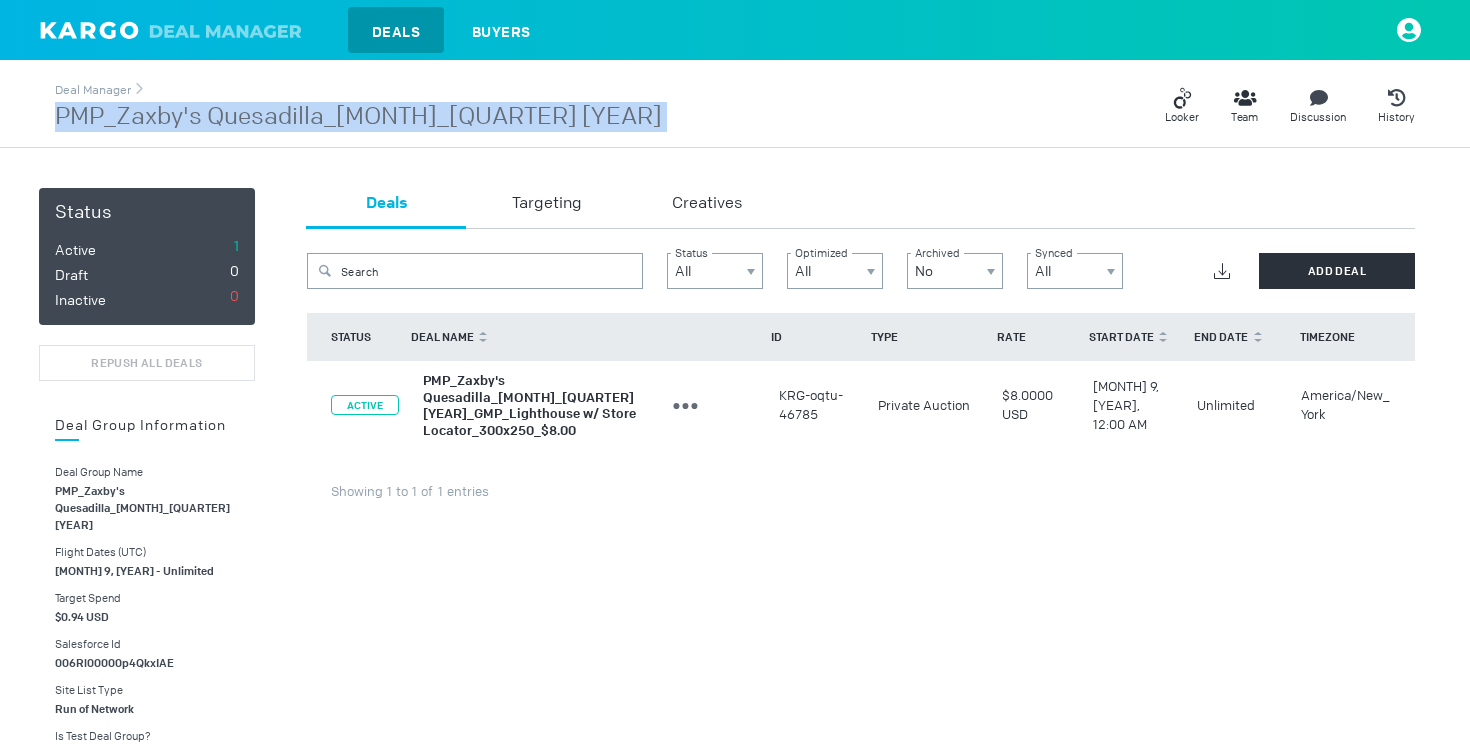 click on "PMP_Zaxby's Quesadilla_[MONTH] [YEAR]" at bounding box center (358, 117) 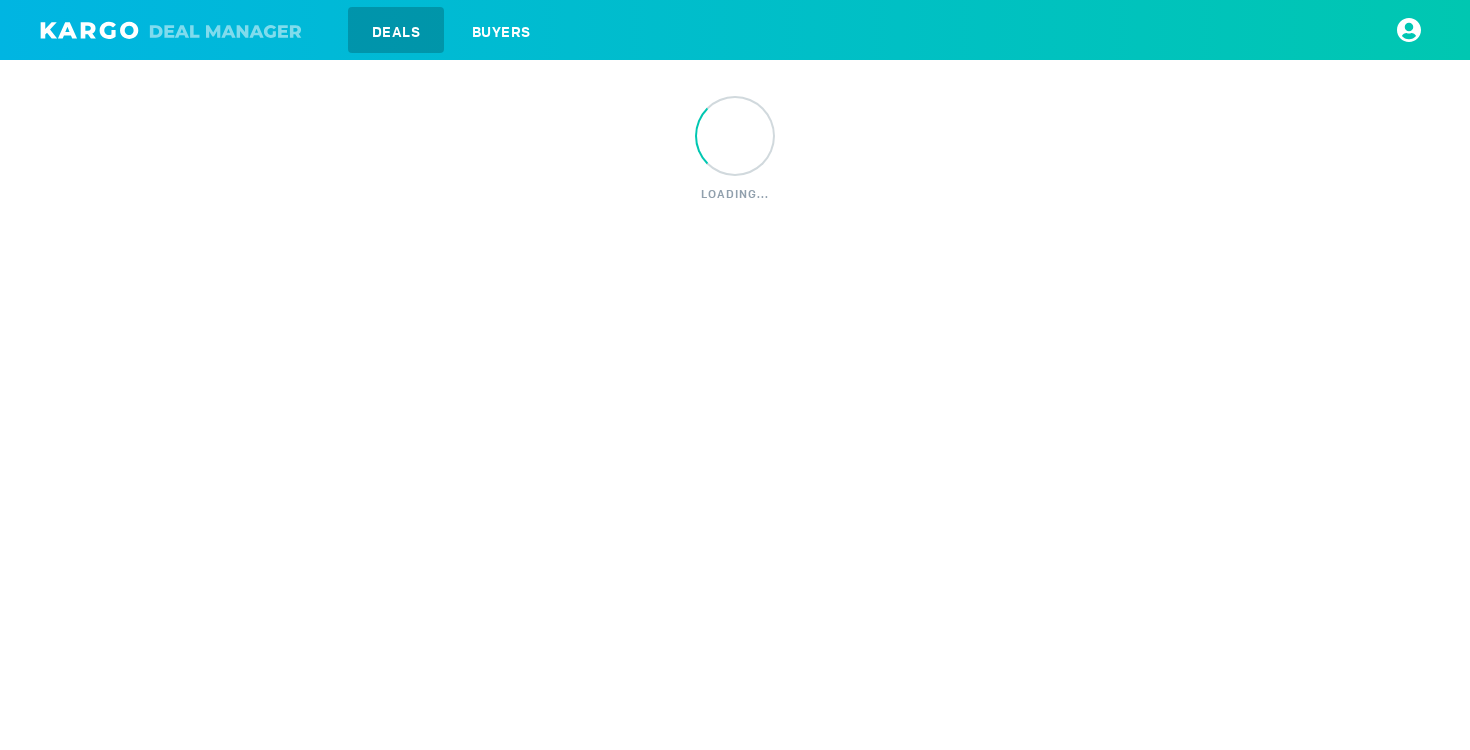 scroll, scrollTop: 0, scrollLeft: 0, axis: both 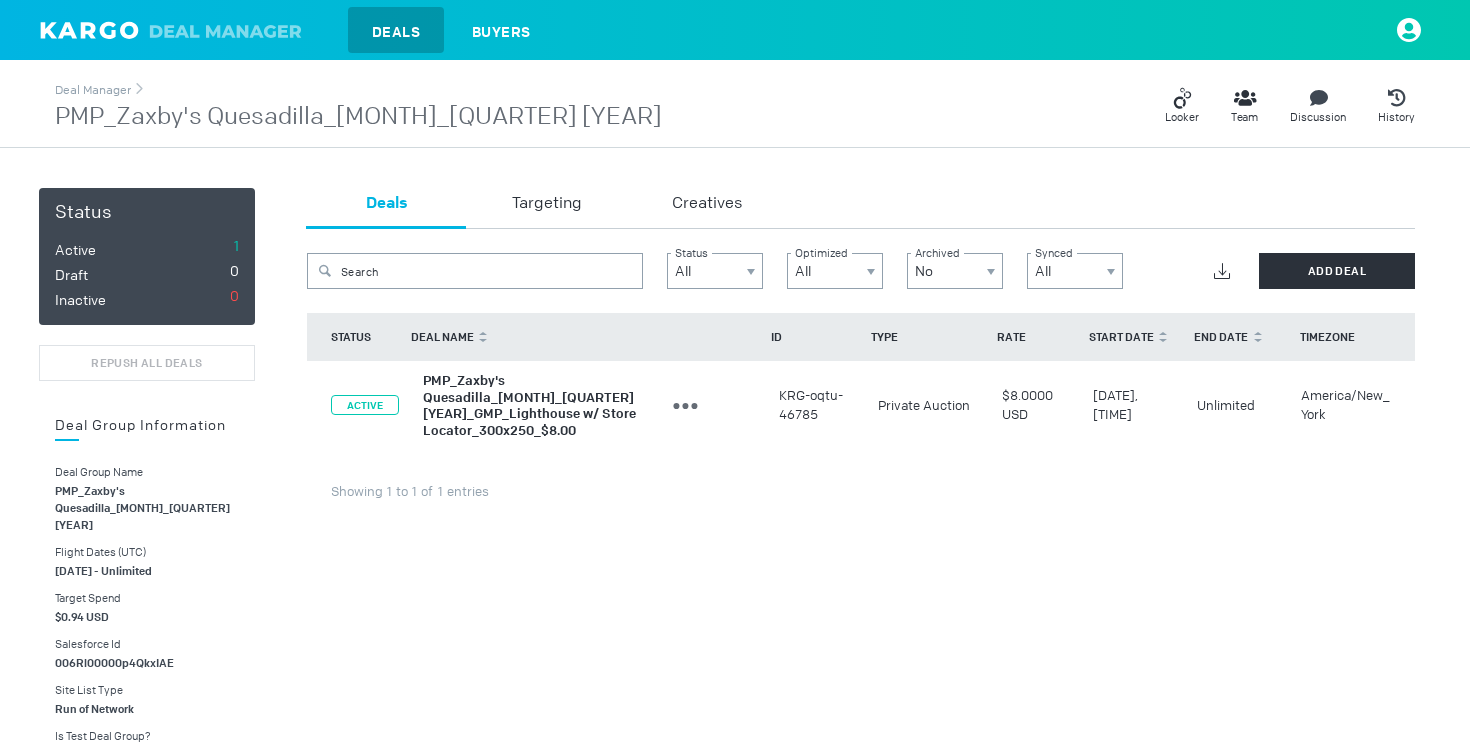 click on "PMP_Zaxby's Quesadilla_[MONTH]_[QUARTER] [YEAR]" at bounding box center (358, 117) 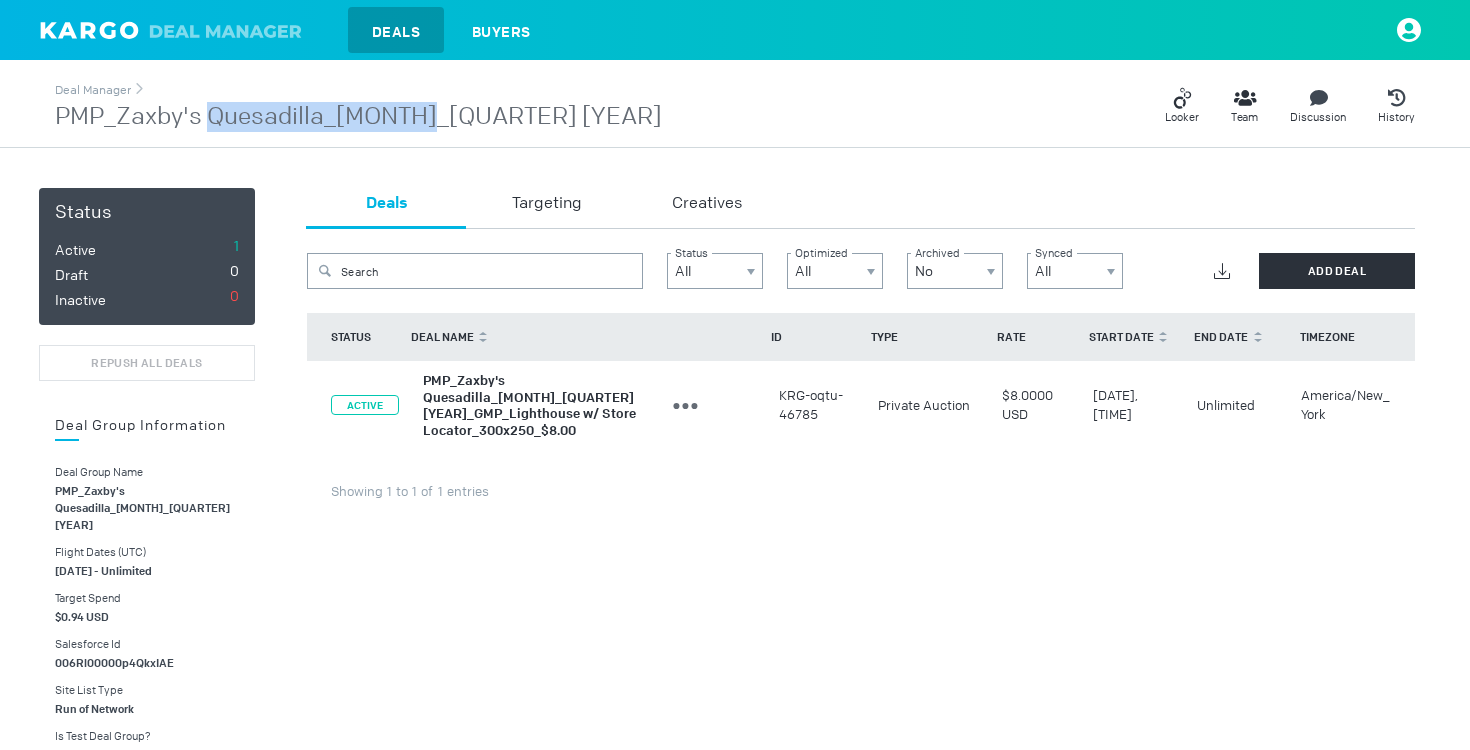 click on "PMP_Zaxby's Quesadilla_[MONTH]_[QUARTER] [YEAR]" at bounding box center [358, 117] 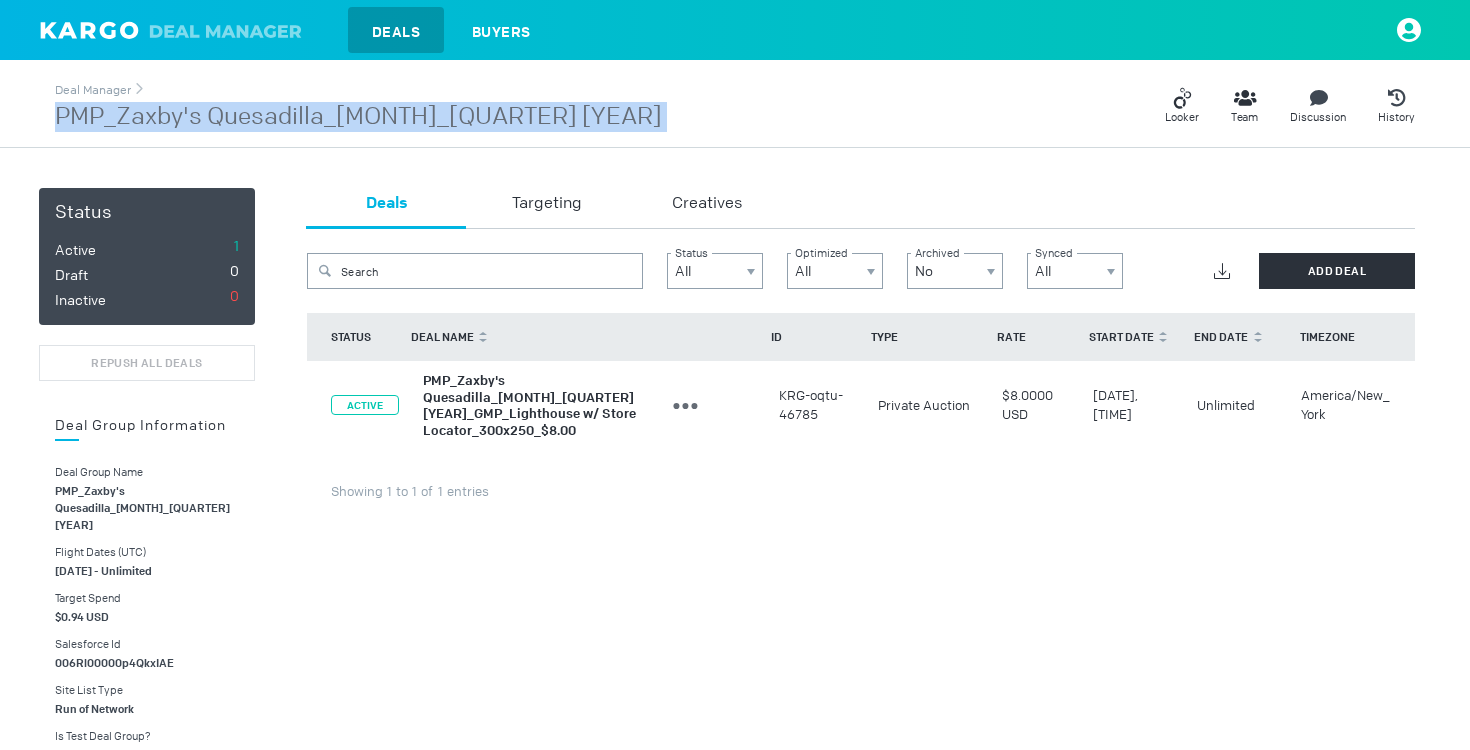 click on "PMP_Zaxby's Quesadilla_[MONTH]_[QUARTER] [YEAR]" at bounding box center (358, 117) 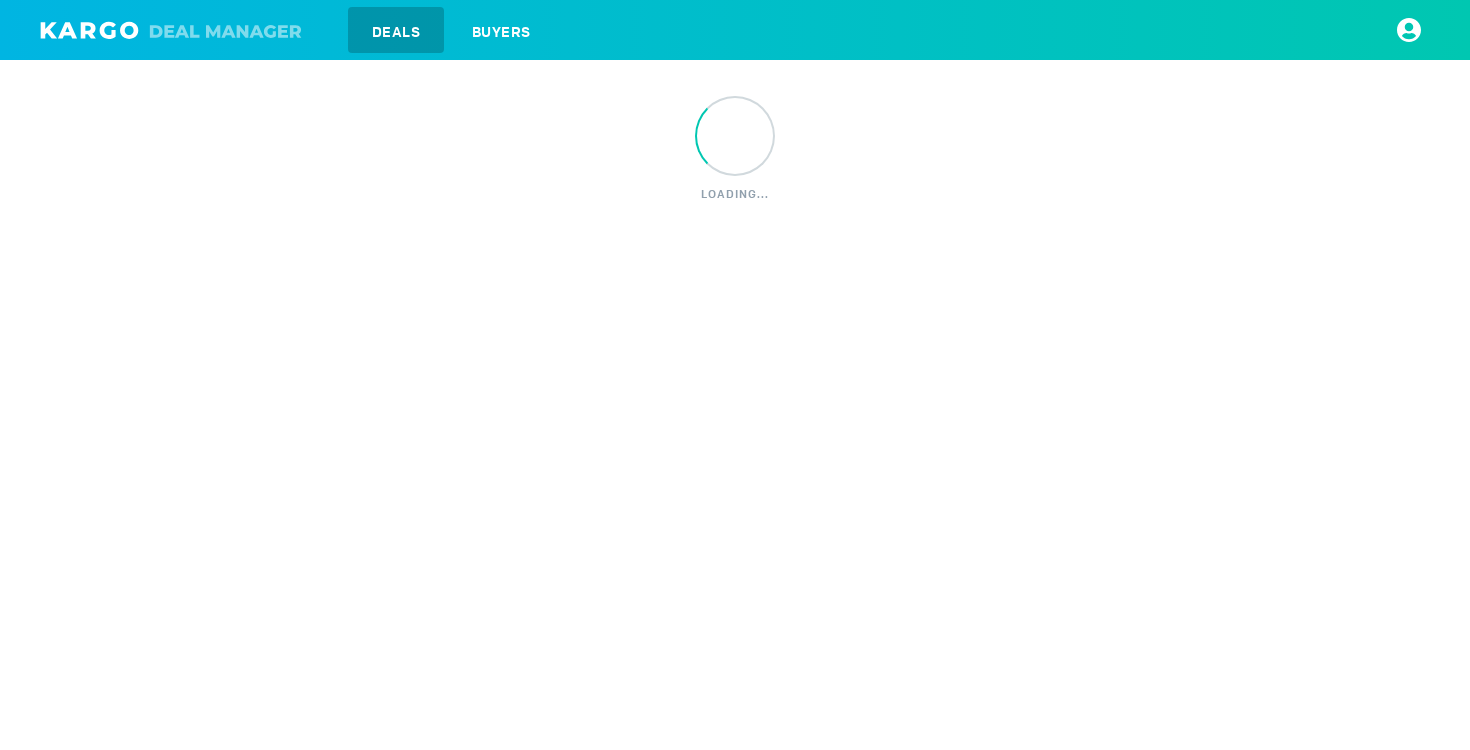 scroll, scrollTop: 0, scrollLeft: 0, axis: both 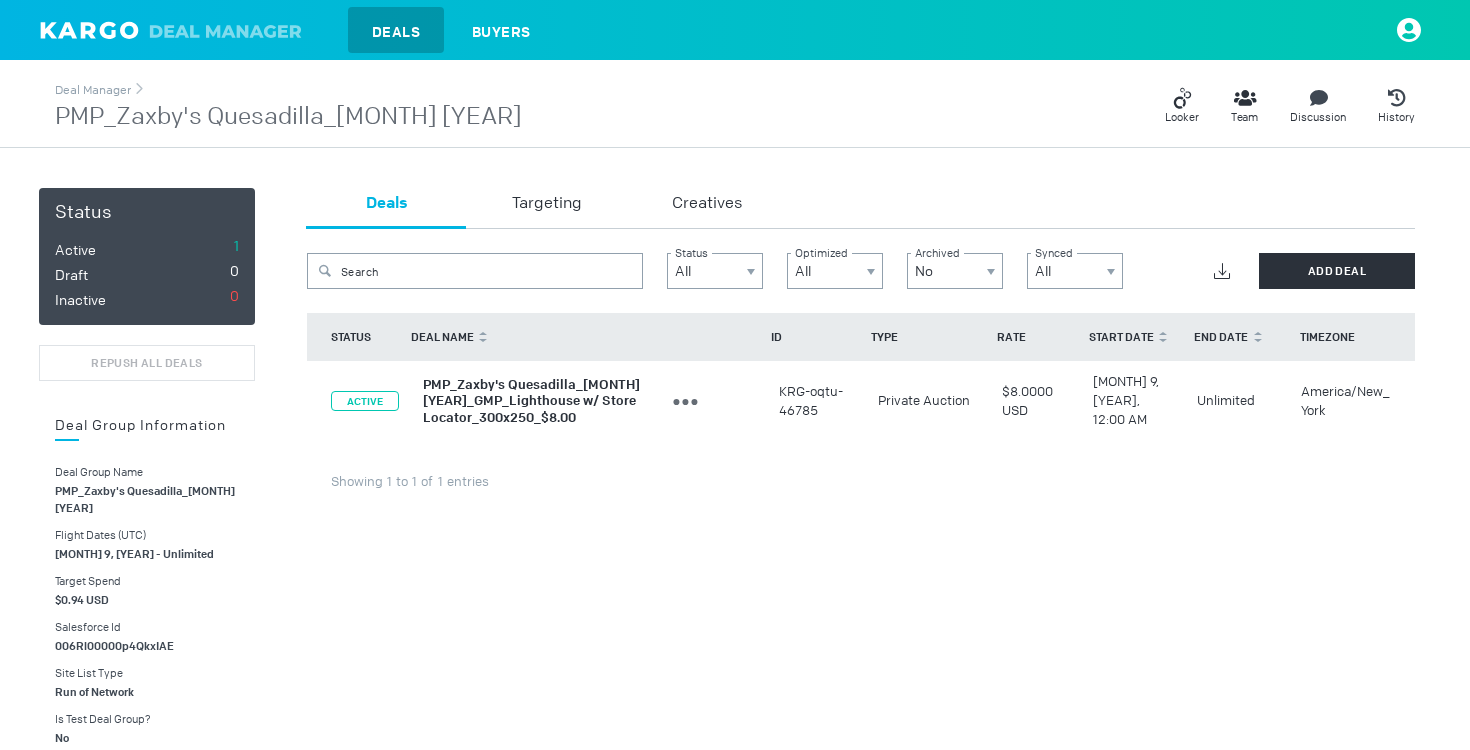 click on "Deal Manager PMP_Zaxby's Quesadilla_[MONTH] [YEAR] Looker Team Discussion History Status Active 1 Draft 0 Inactive 0 REPUSH ALL DEALS Deal Group Information  Edit  Deal Group Name  PMP_Zaxby's Quesadilla_[MONTH] [YEAR]  Flight Dates (UTC)  [MONTH] 9, [YEAR] - Unlimited  Target Spend $0.94 USD Salesforce Id 006Rl00000p4QkxIAE Site List Type  Run of Network  Is Test Deal Group? No Buyer Bidder GMP Seat DV360_Zaxby's Agency Trade Desk - Agency - Advertisers Zaxby's KPI Information Optimizable KPI & Vendor  CTR / Celtra  Optimizable KPI Goal vs Performance  -   %  /   -   % Outcome Category & Vendor Foot Traffic / Foursquare Outcome Goal vs Performance  -   %  /   -   %  Archive   0 Deal failed to push to Ad Server  Deals Targeting Creatives Search Status  All  Optimized  All  Archived  No  Synced  All  Add Deal     STATUS   DEAL NAME         DEAL GROUP   ID   TYPE   RATE   START DATE   END DATE   TIMEZONE   ACTIVE  PMP_Zaxby's Quesadilla_[MONTH] [YEAR]_GMP_Lighthouse w/ Store Locator_300x250_$8.00   Edit Deal  $8.0000 USD" at bounding box center [735, 760] 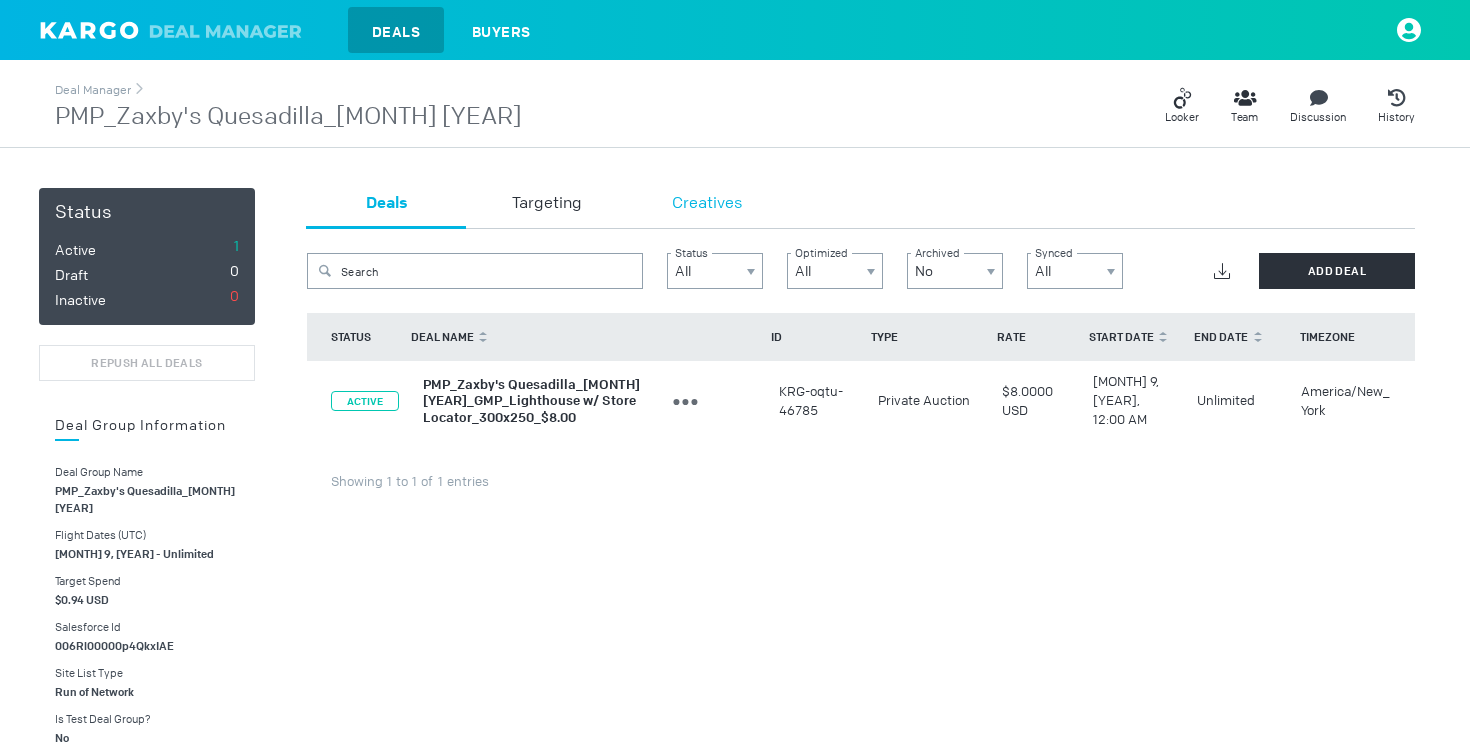 click on "Creatives" at bounding box center (707, 204) 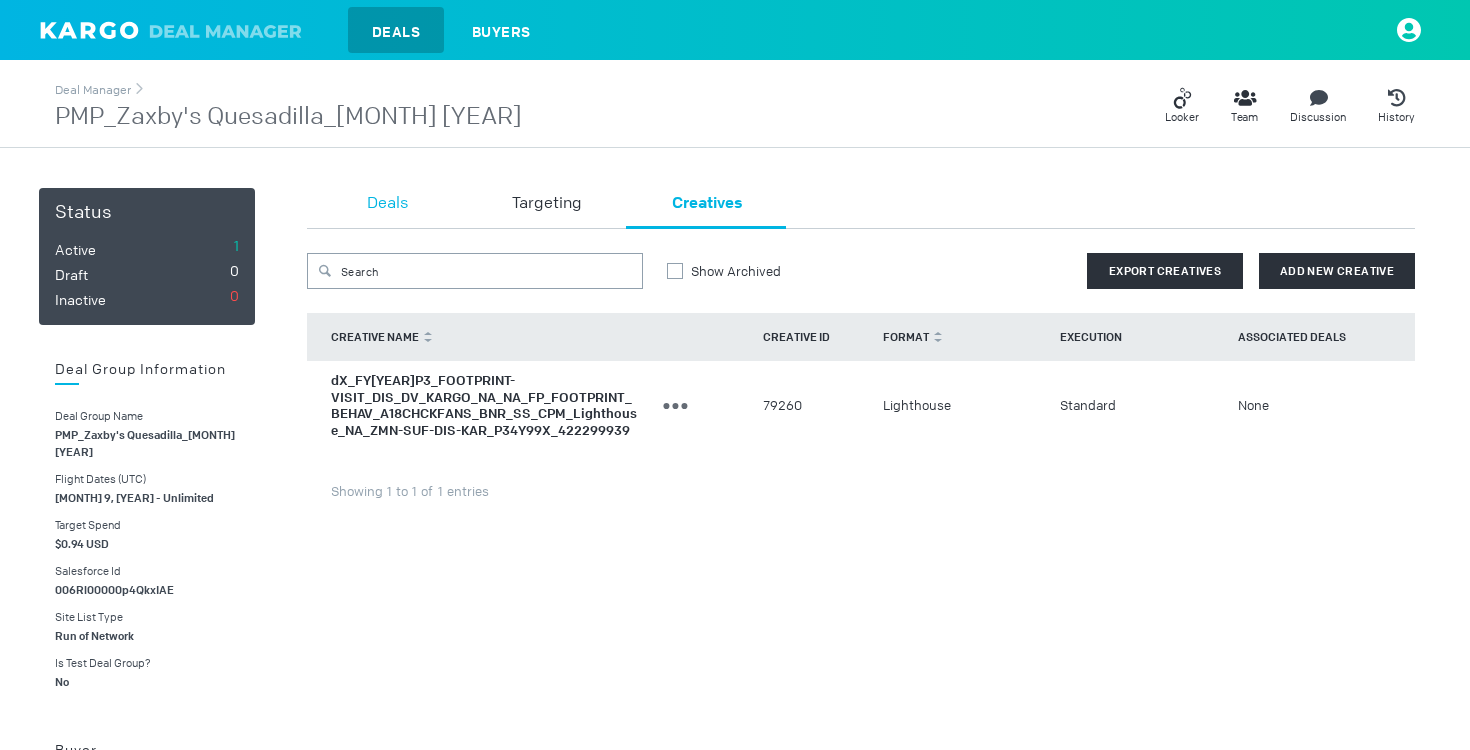 click on "Deals" at bounding box center (387, 204) 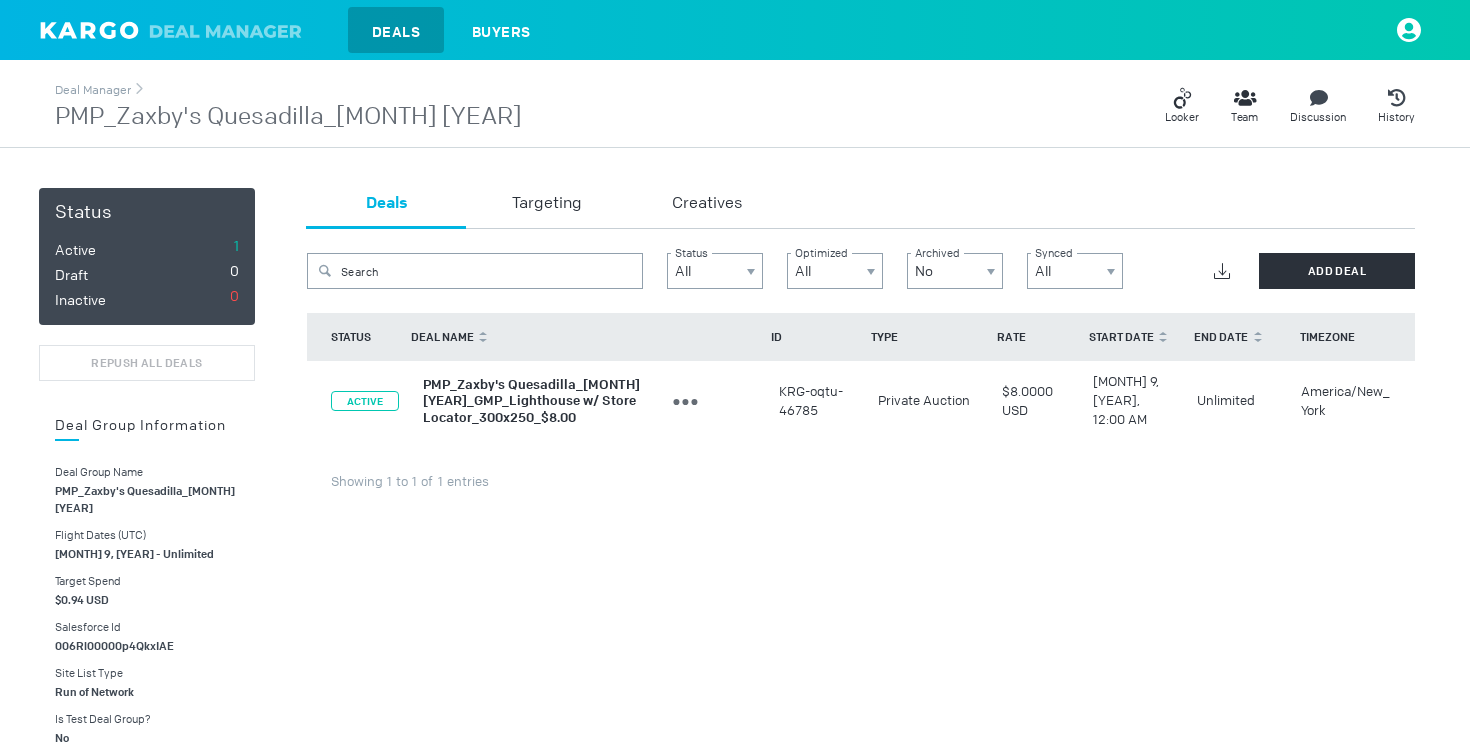 click on "PMP_Zaxby's Quesadilla_[MONTH] [YEAR]_GMP_Lighthouse w/ Store Locator_300x250_$8.00" at bounding box center [531, 400] 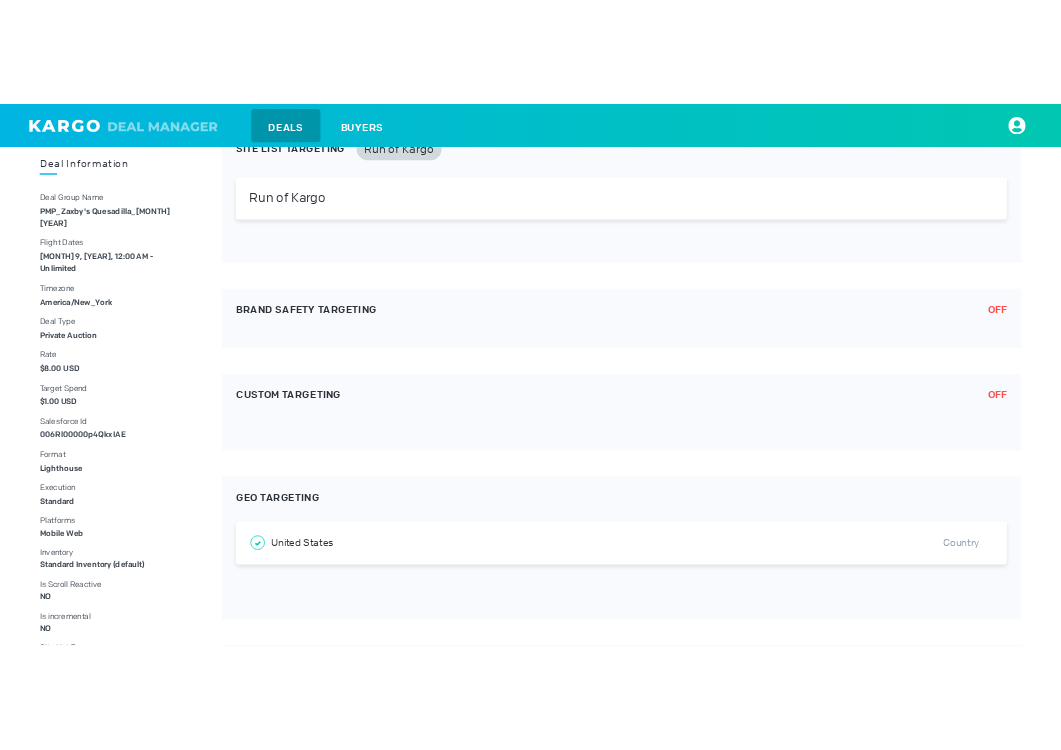 scroll, scrollTop: 0, scrollLeft: 0, axis: both 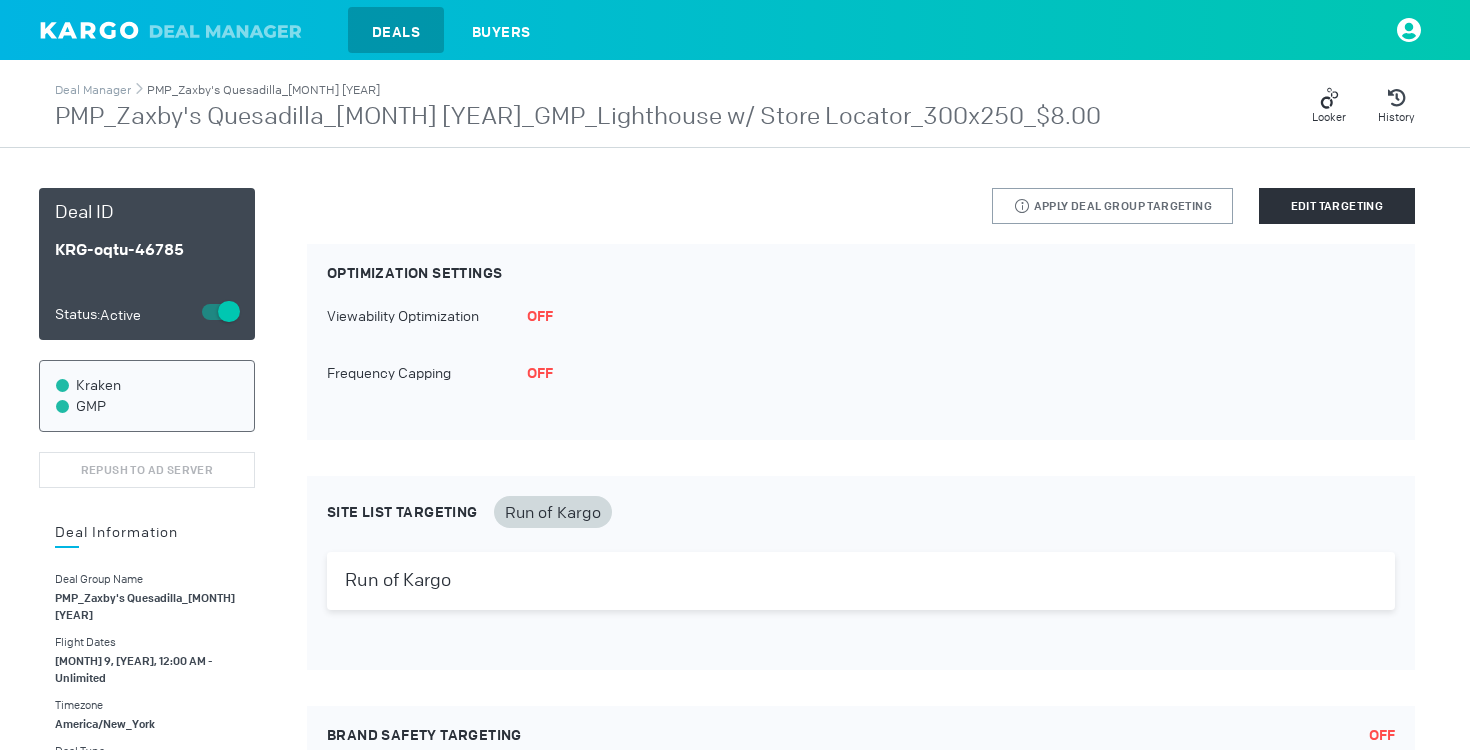 click on "PMP_Zaxby's Quesadilla_[MONTH] [YEAR]" at bounding box center (263, 90) 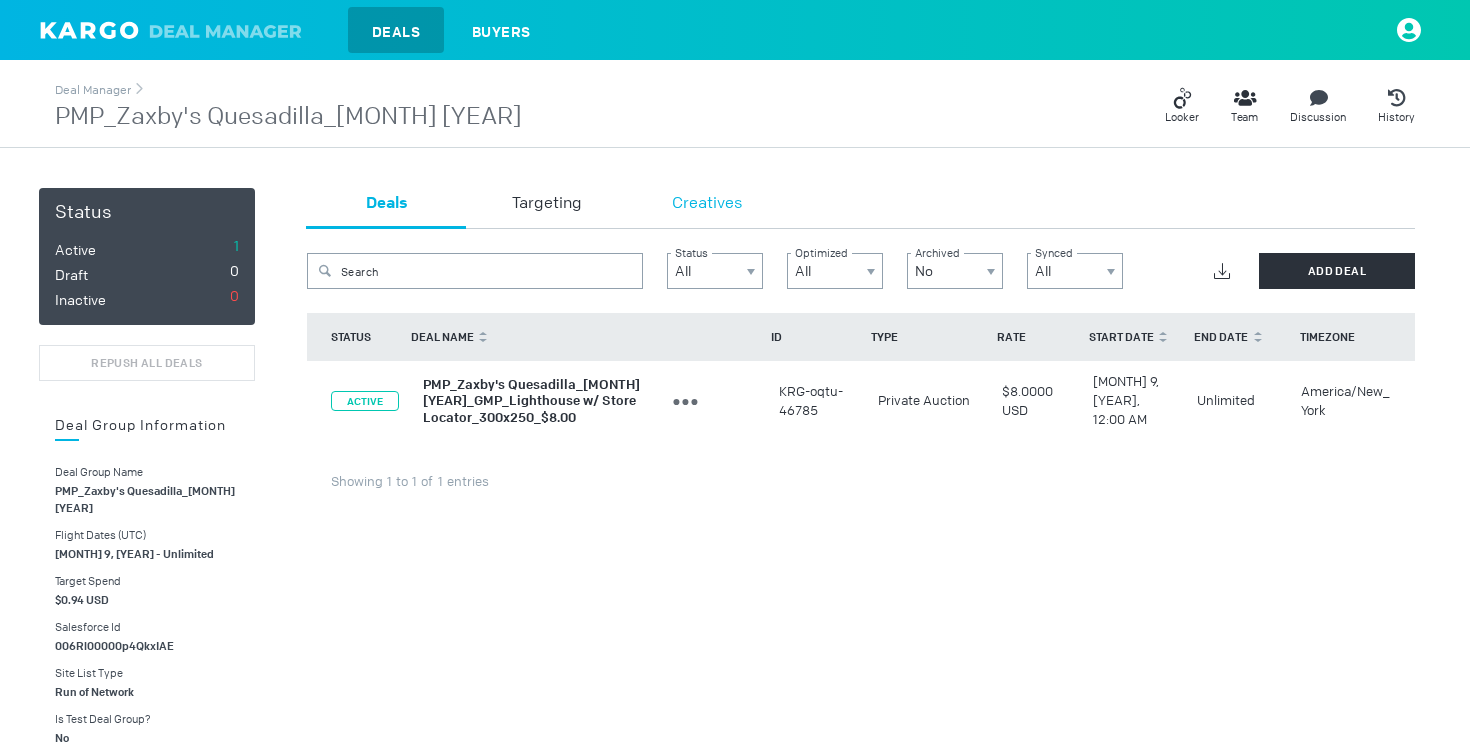 click on "Creatives" at bounding box center (707, 204) 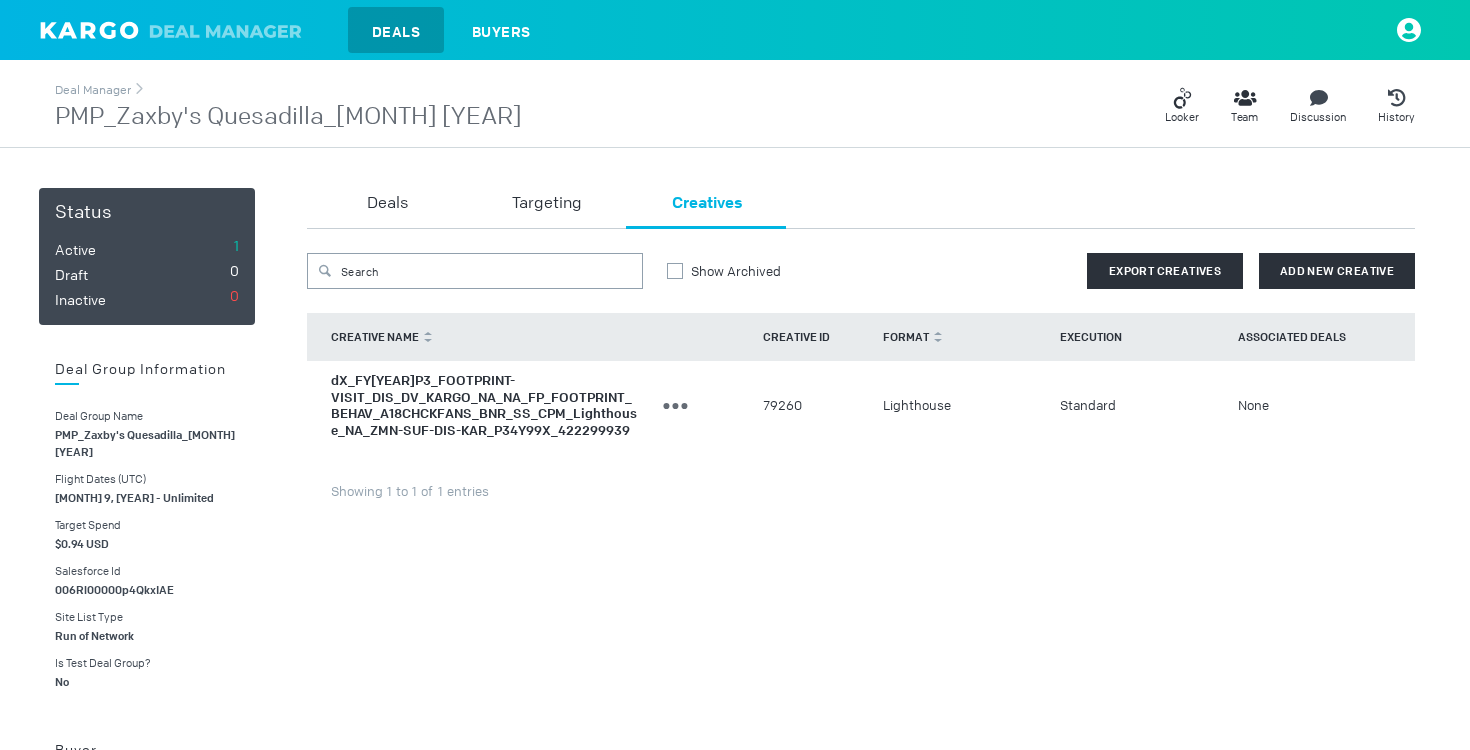 click on "dX_FY[YEAR]P3_FOOTPRINT-VISIT_DIS_DV_KARGO_NA_NA_FP_FOOTPRINT_BEHAV_A18CHCKFANS_BNR_SS_CPM_Lighthouse_NA_ZMN-SUF-DIS-KAR_P34Y99X_422299939" at bounding box center [484, 405] 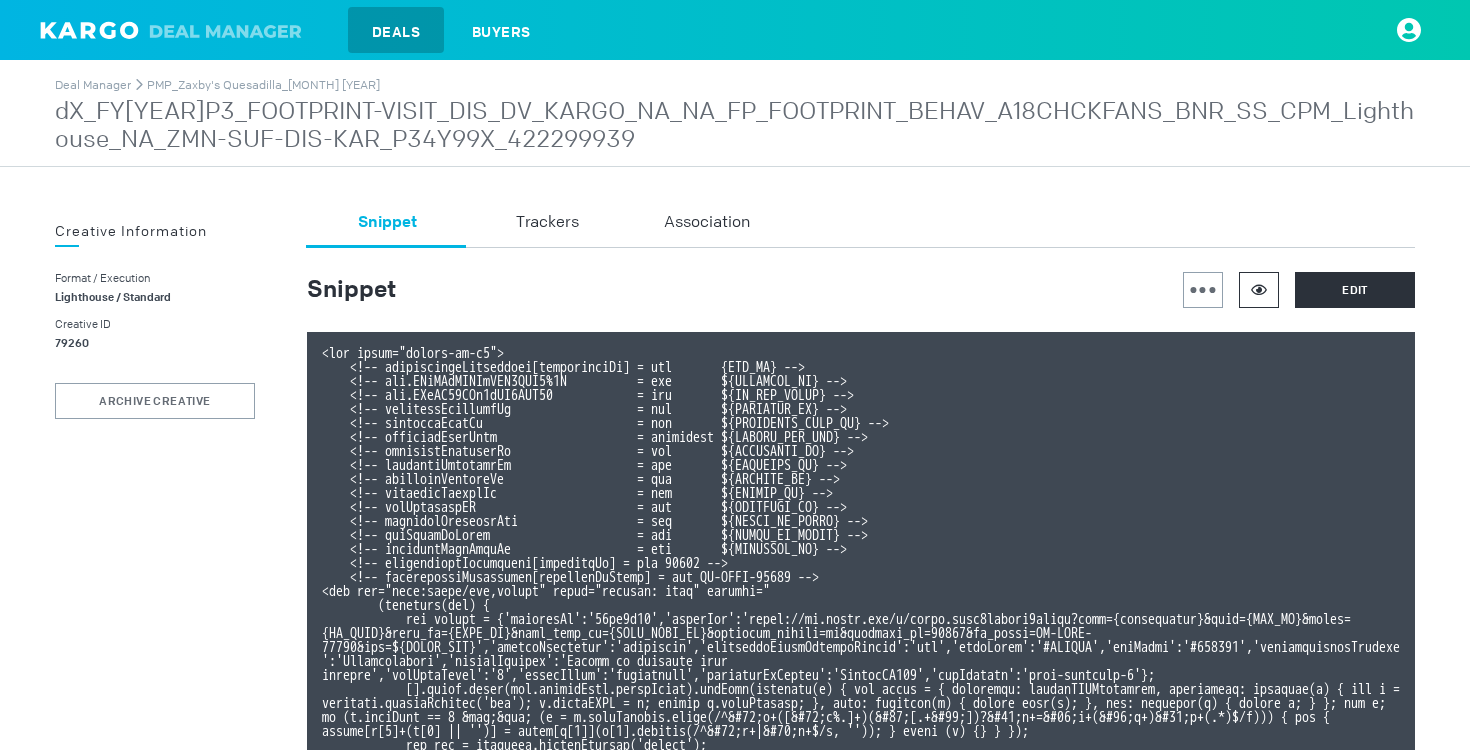 click at bounding box center (1259, 290) 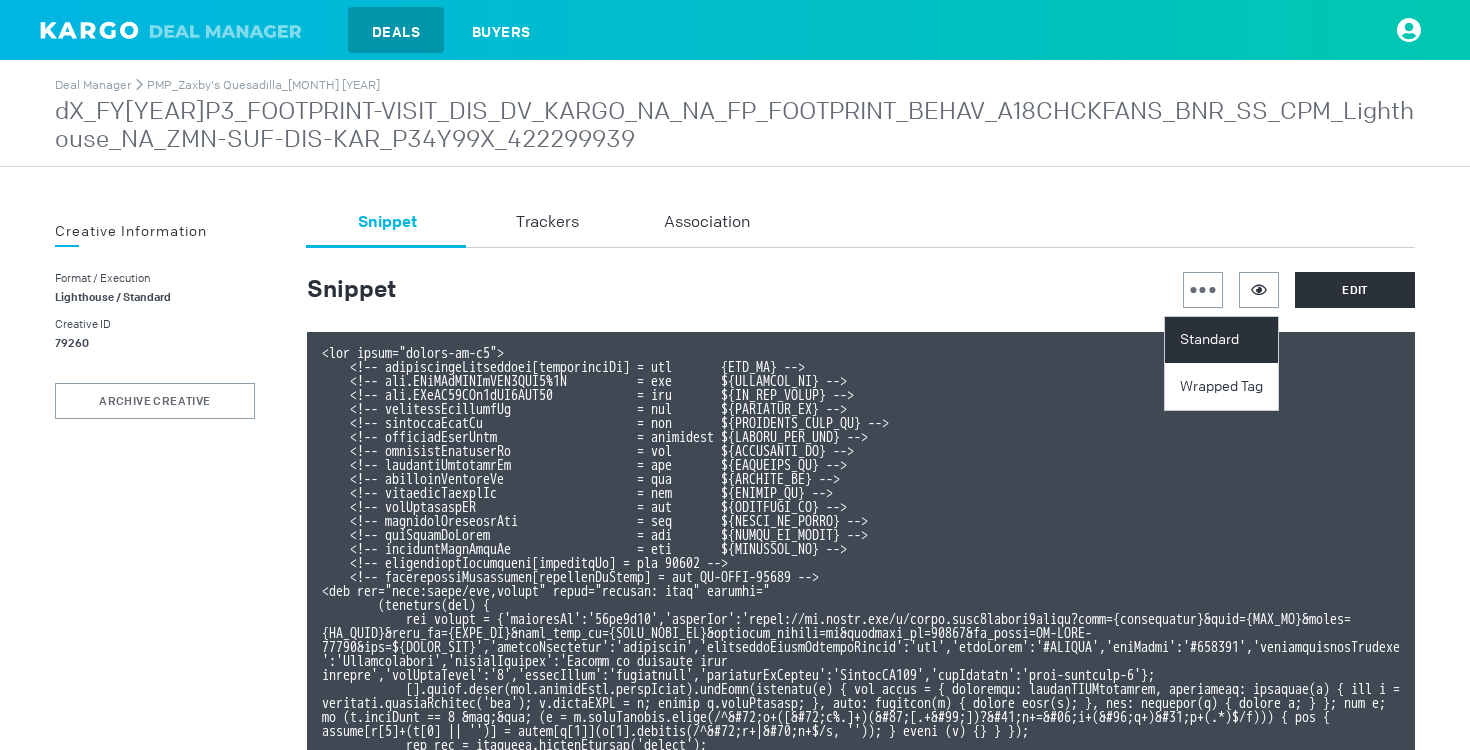 click on "Standard" at bounding box center (1224, 340) 